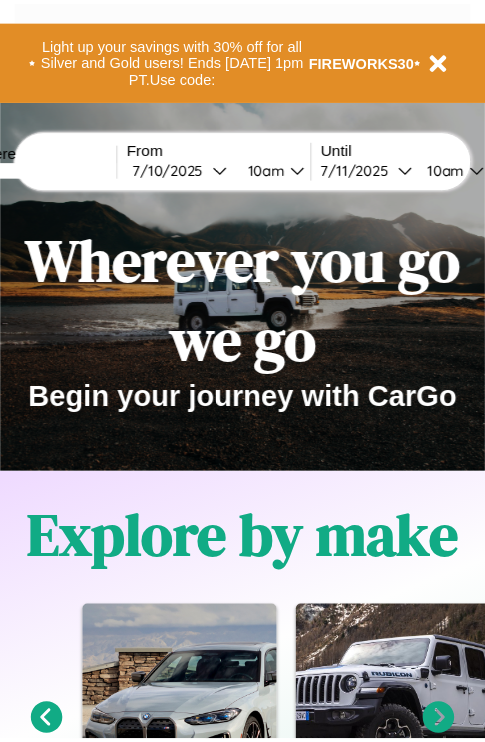 scroll, scrollTop: 0, scrollLeft: 0, axis: both 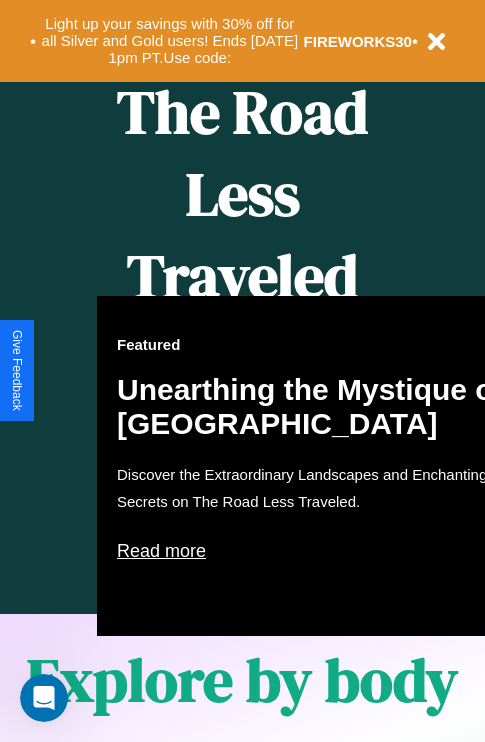 click on "Featured Unearthing the Mystique of Iceland Discover the Extraordinary Landscapes and Enchanting Secrets on The Road Less Traveled. Read more" at bounding box center [317, 466] 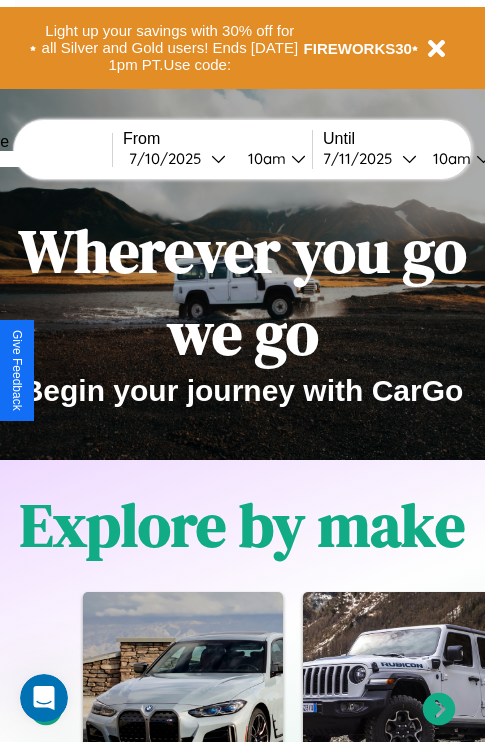 scroll, scrollTop: 0, scrollLeft: 0, axis: both 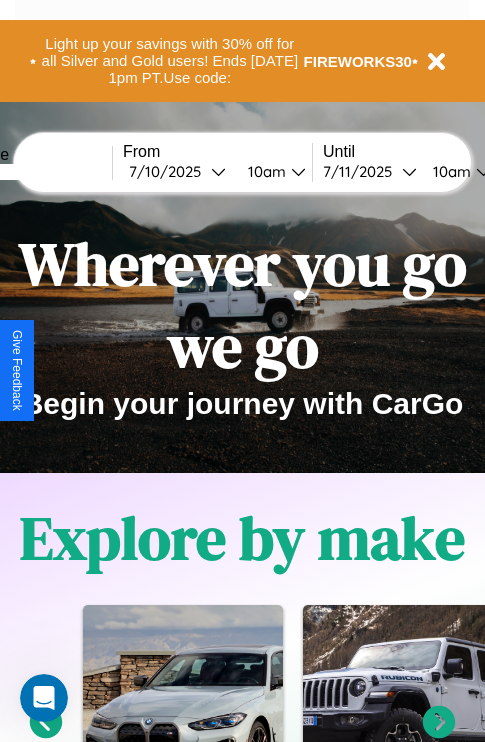 click at bounding box center (37, 172) 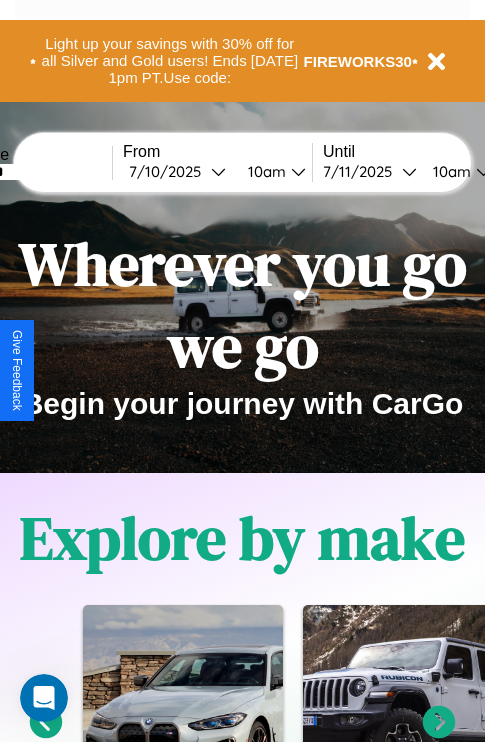 type on "*******" 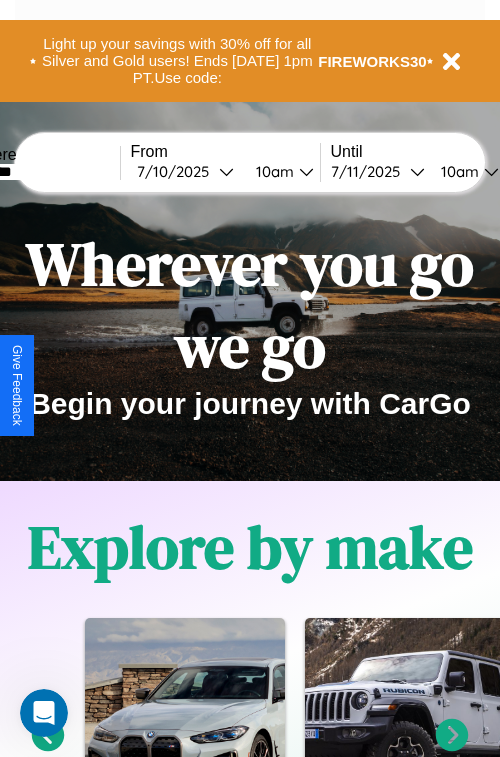 select on "*" 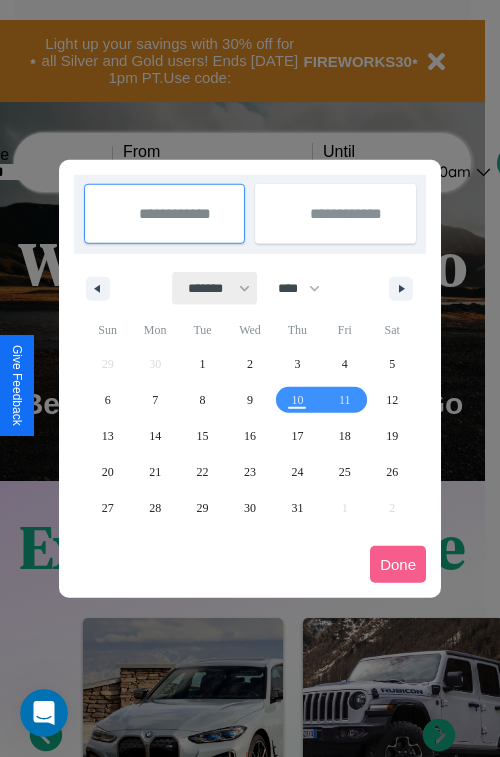 click on "******* ******** ***** ***** *** **** **** ****** ********* ******* ******** ********" at bounding box center [215, 288] 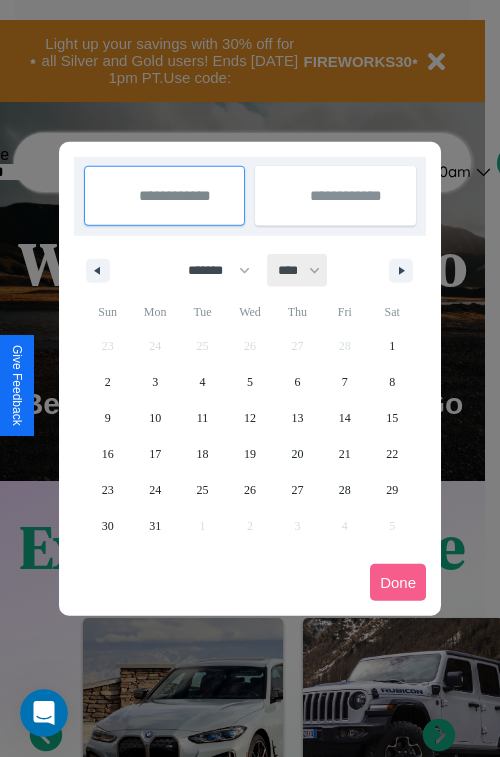 click on "**** **** **** **** **** **** **** **** **** **** **** **** **** **** **** **** **** **** **** **** **** **** **** **** **** **** **** **** **** **** **** **** **** **** **** **** **** **** **** **** **** **** **** **** **** **** **** **** **** **** **** **** **** **** **** **** **** **** **** **** **** **** **** **** **** **** **** **** **** **** **** **** **** **** **** **** **** **** **** **** **** **** **** **** **** **** **** **** **** **** **** **** **** **** **** **** **** **** **** **** **** **** **** **** **** **** **** **** **** **** **** **** **** **** **** **** **** **** **** **** ****" at bounding box center (298, 270) 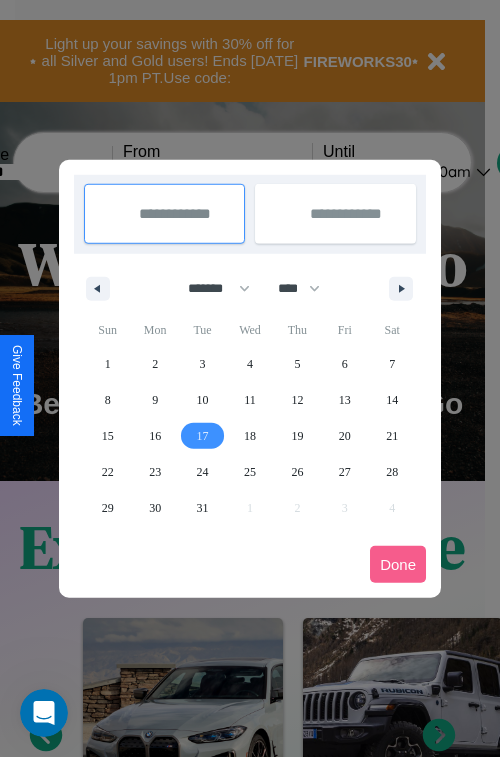 click on "17" at bounding box center [203, 436] 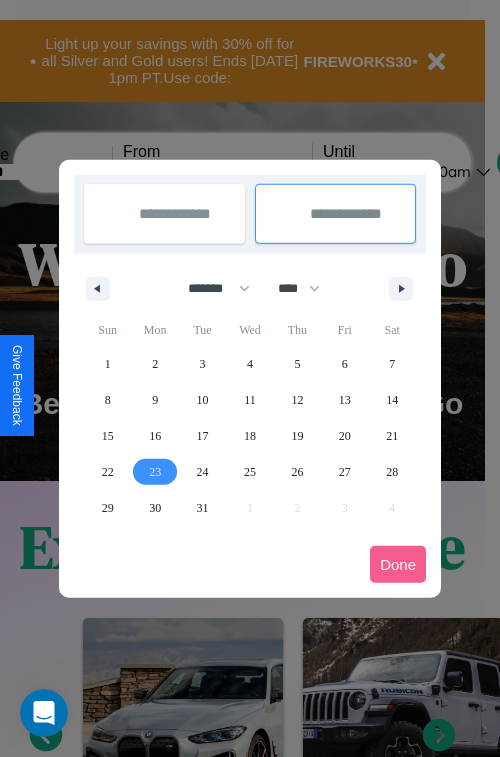 click on "23" at bounding box center (155, 472) 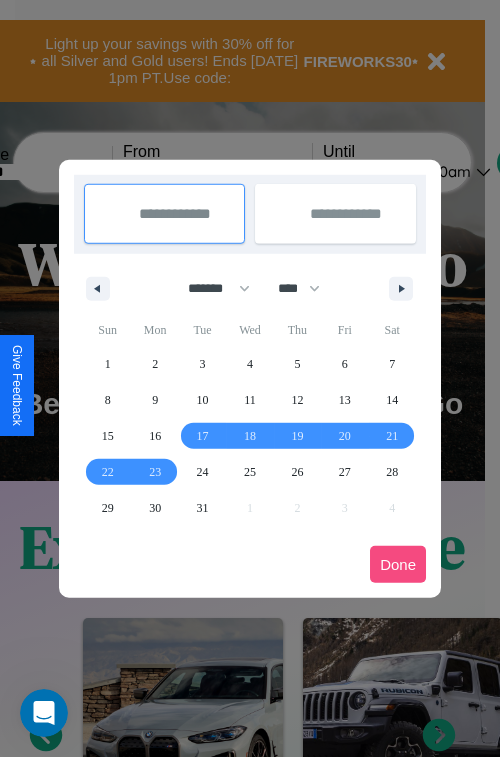 click on "Done" at bounding box center [398, 564] 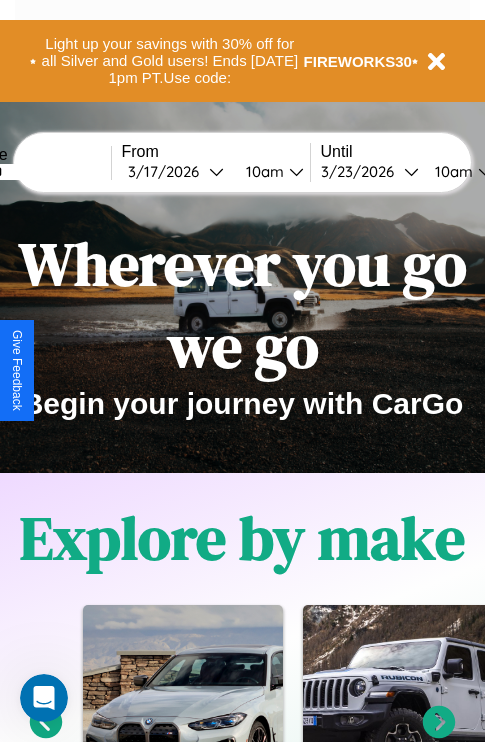 scroll, scrollTop: 0, scrollLeft: 75, axis: horizontal 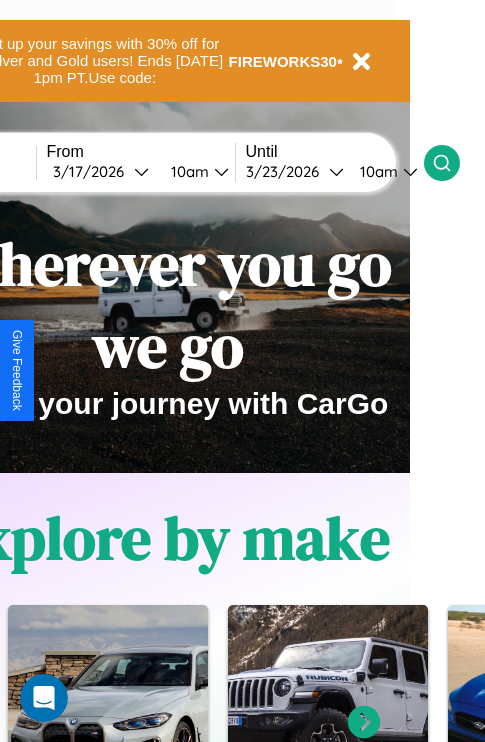 click 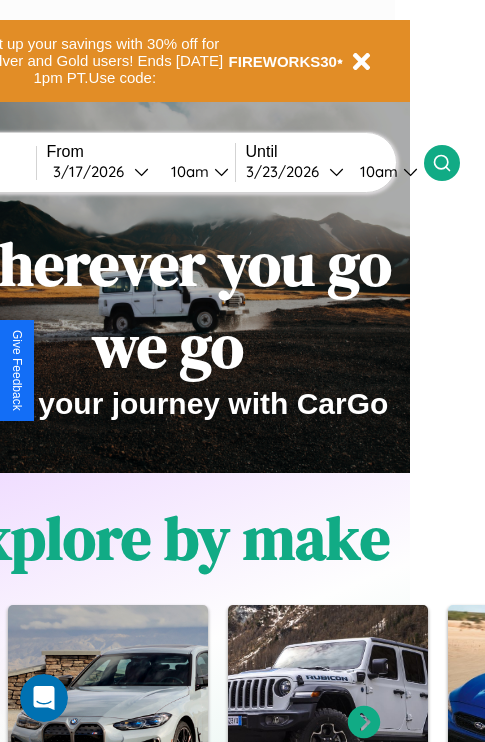 scroll, scrollTop: 0, scrollLeft: 0, axis: both 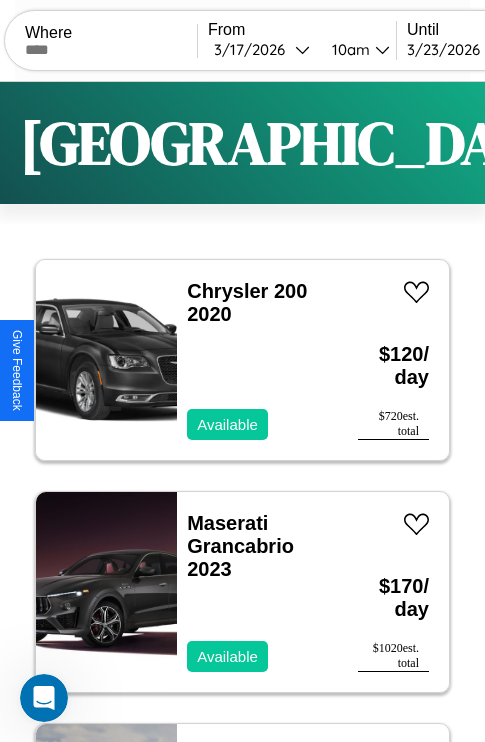 click on "Filters" at bounding box center [640, 143] 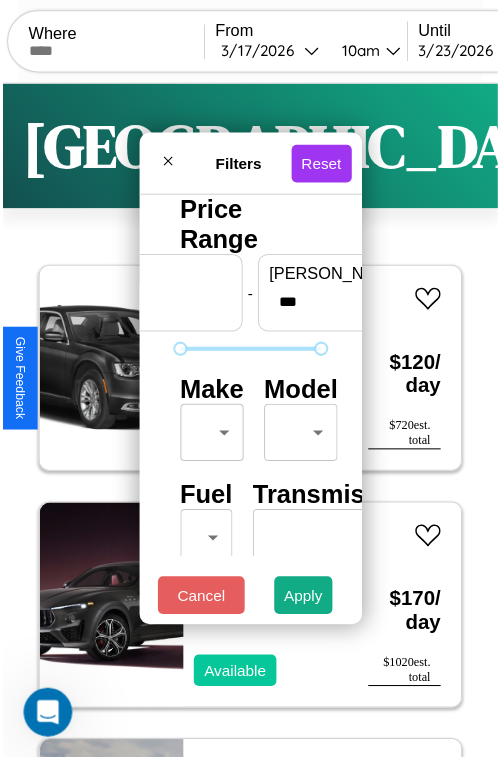 scroll, scrollTop: 59, scrollLeft: 0, axis: vertical 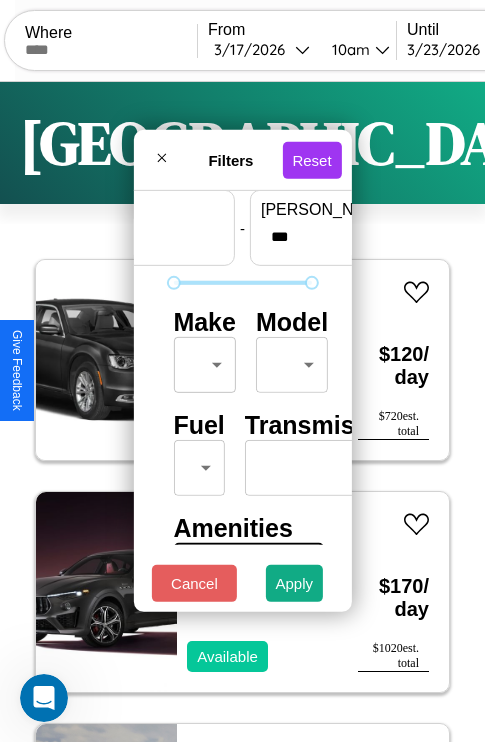 click on "CarGo Where From 3 / 17 / 2026 10am Until 3 / 23 / 2026 10am Become a Host Login Sign Up Atlanta Filters 153  cars in this area These cars can be picked up in this city. Chrysler   200   2020 Available $ 120  / day $ 720  est. total Maserati   Grancabrio   2023 Available $ 170  / day $ 1020  est. total BMW   F 650   2018 Available $ 60  / day $ 360  est. total Volkswagen   Scirocco   2022 Available $ 120  / day $ 720  est. total GMC   Rally   2022 Available $ 200  / day $ 1200  est. total Hummer   H3   2016 Available $ 170  / day $ 1020  est. total Volvo   BXXR   2021 Unavailable $ 90  / day $ 540  est. total Bentley   Eight   2023 Available $ 190  / day $ 1140  est. total Toyota   RAV4 Prime   2023 Available $ 140  / day $ 840  est. total Toyota   Grand Highlander   2020 Available $ 190  / day $ 1140  est. total Maserati   Granturismo   2022 Available $ 130  / day $ 780  est. total Hyundai   Kona Electric   2020 Unavailable $ 110  / day $ 660  est. total Chrysler   Grand Voyager   2014 Available $ 50  / day" at bounding box center (242, 412) 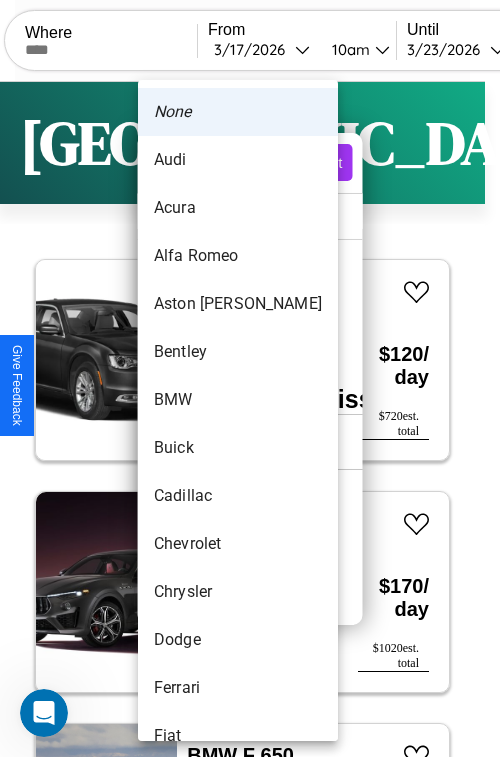 click on "Aston [PERSON_NAME]" at bounding box center [238, 304] 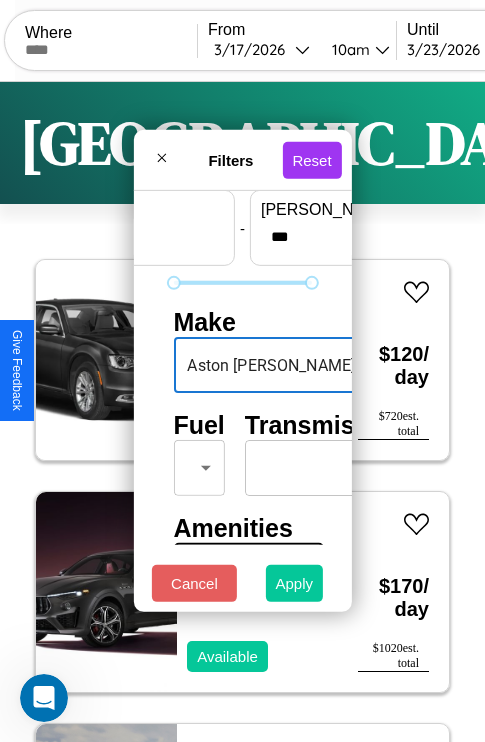 click on "Apply" at bounding box center [295, 583] 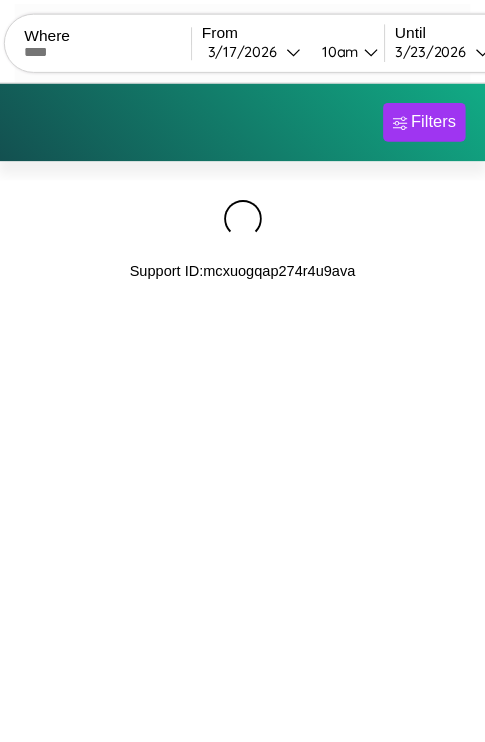 scroll, scrollTop: 0, scrollLeft: 0, axis: both 